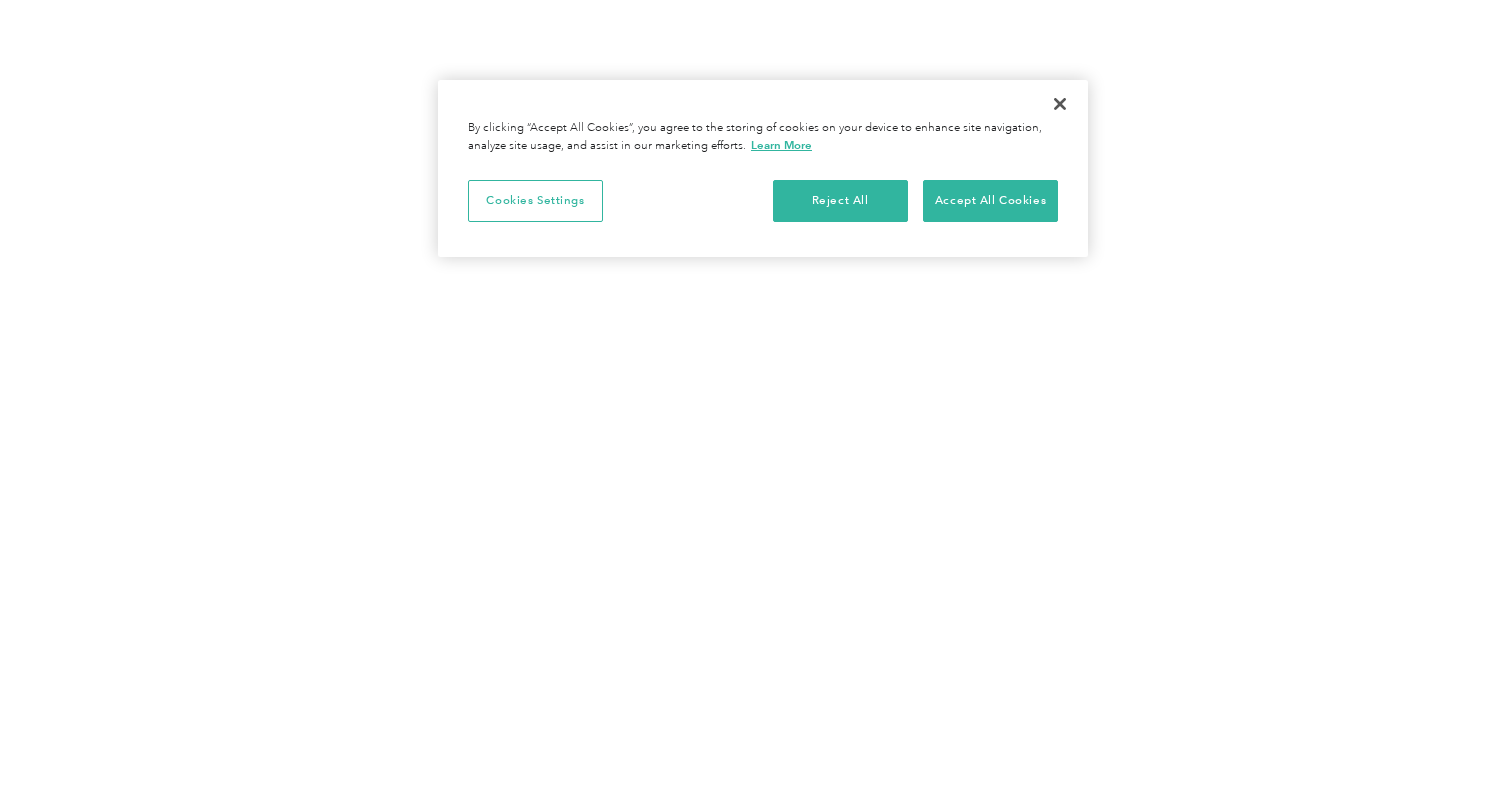scroll, scrollTop: 0, scrollLeft: 0, axis: both 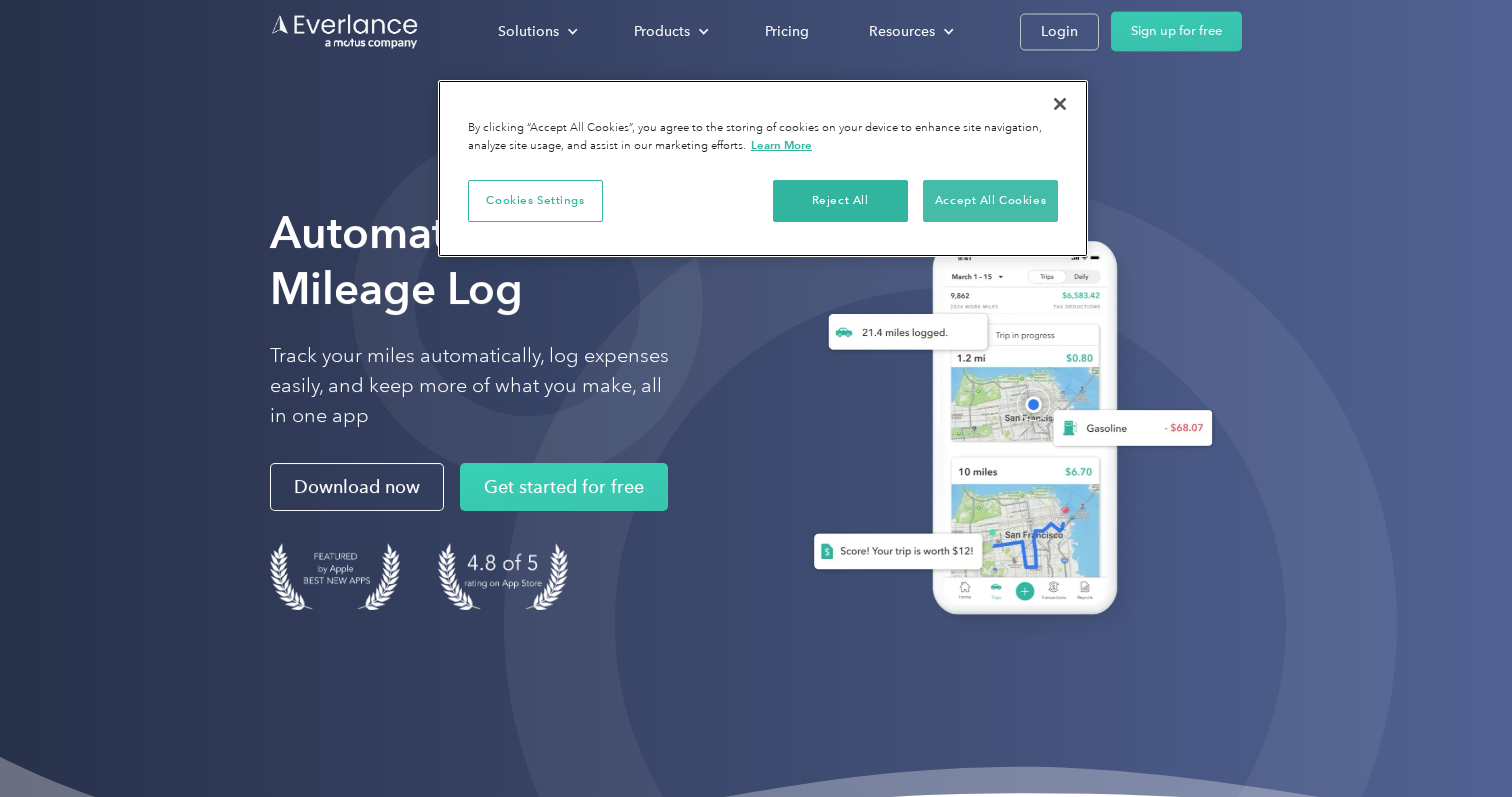 click on "Accept All Cookies" at bounding box center (990, 201) 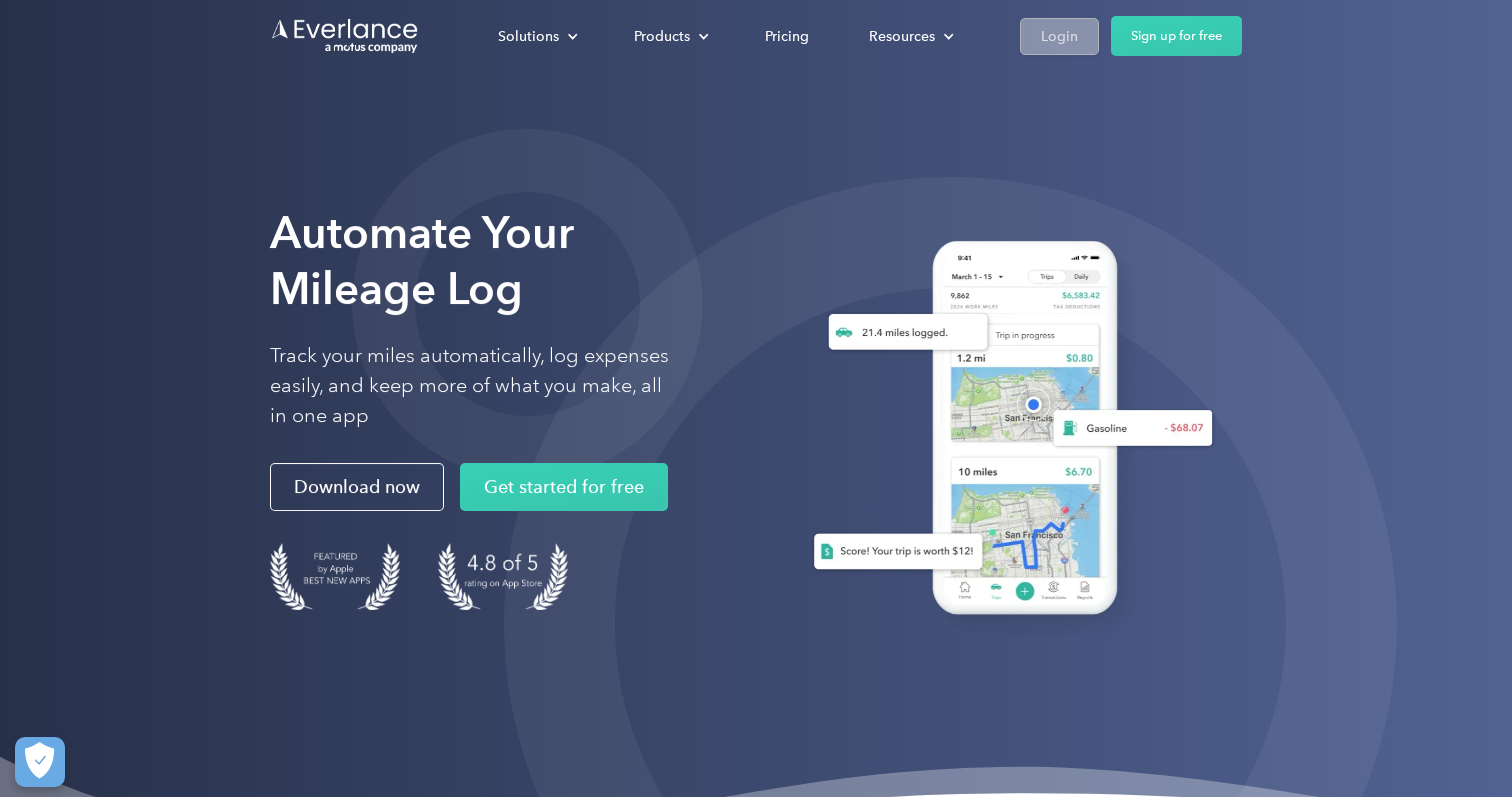 click on "Login" at bounding box center [1059, 36] 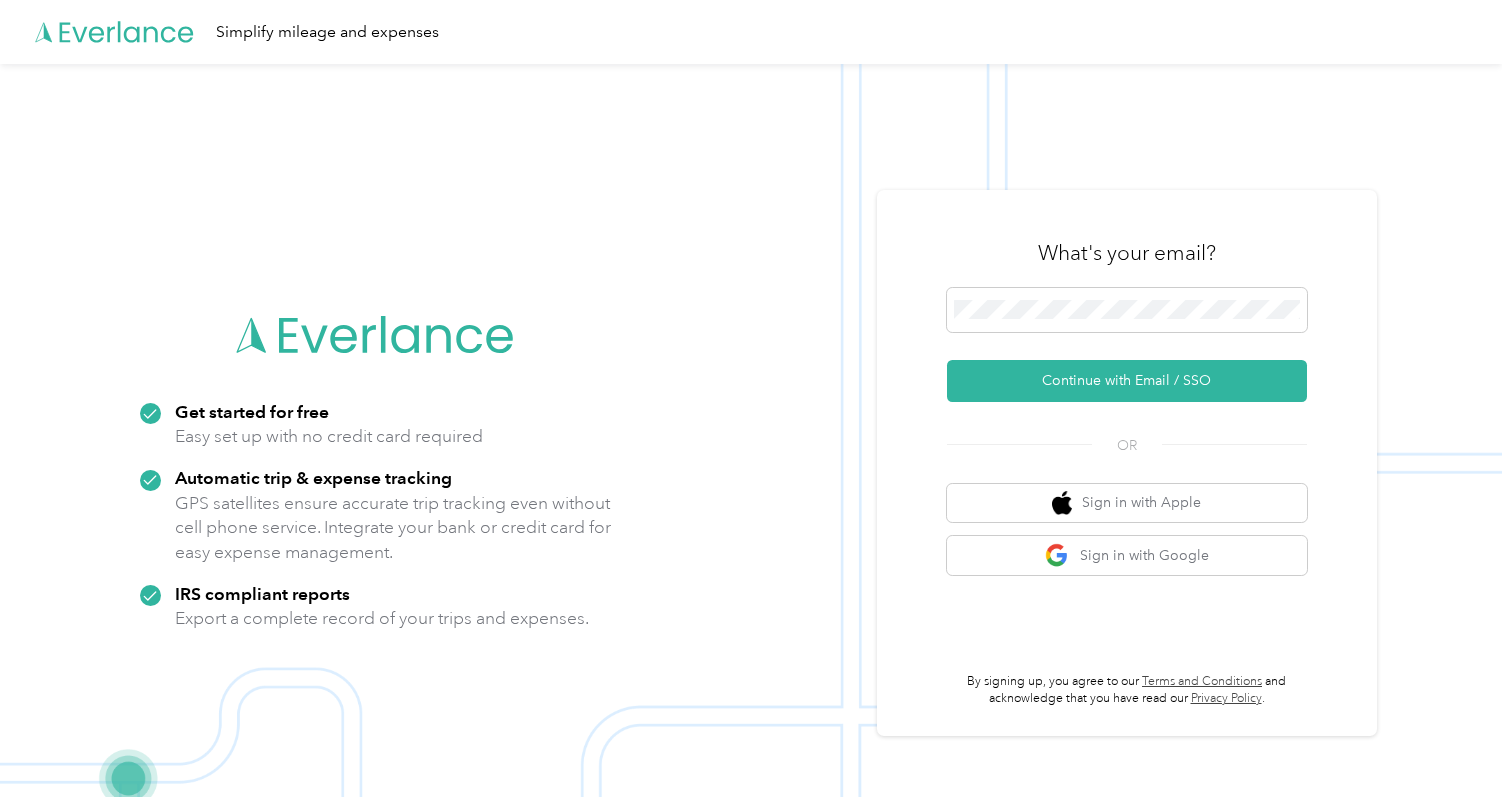 scroll, scrollTop: 0, scrollLeft: 0, axis: both 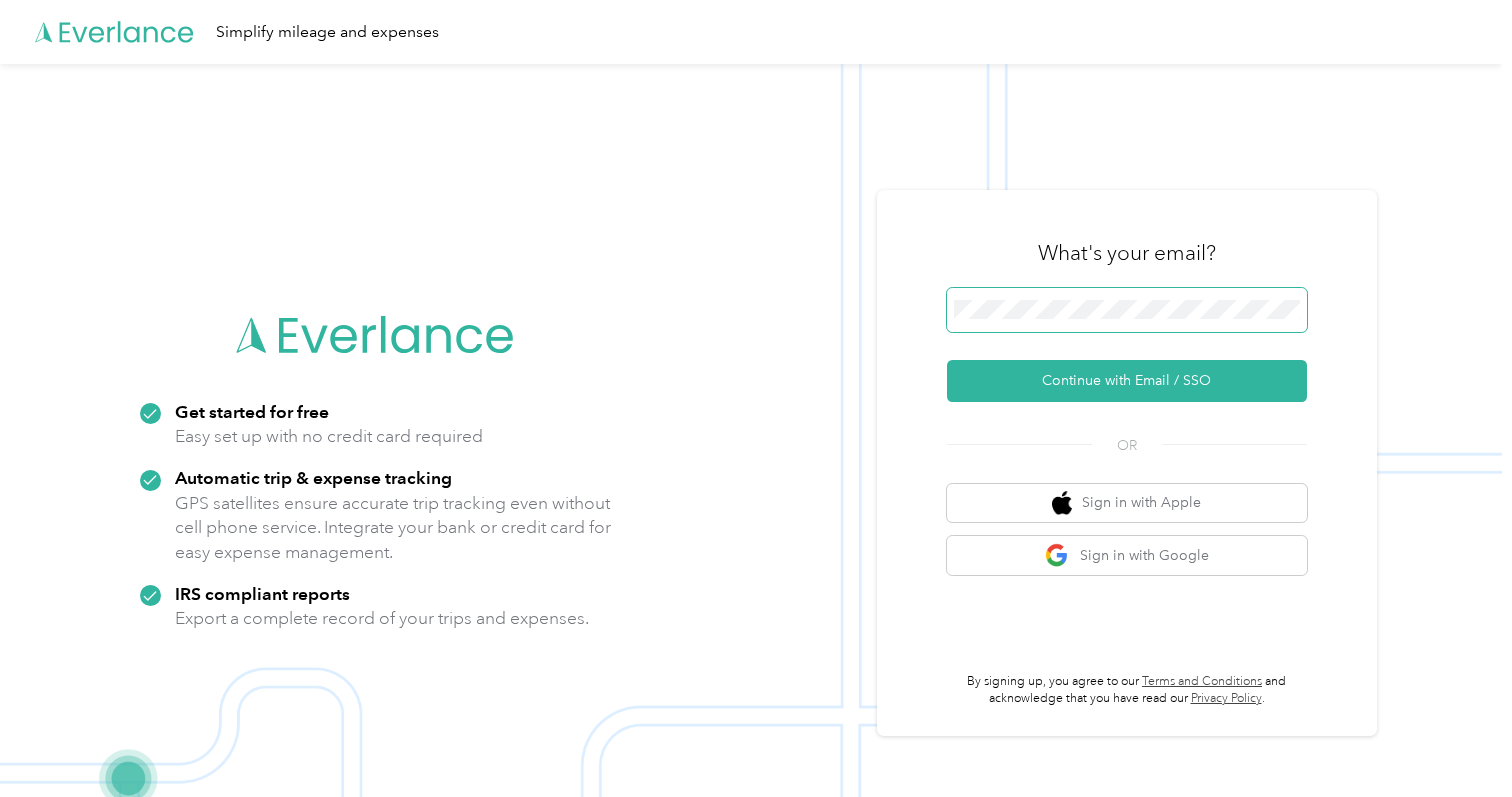 click at bounding box center [1127, 310] 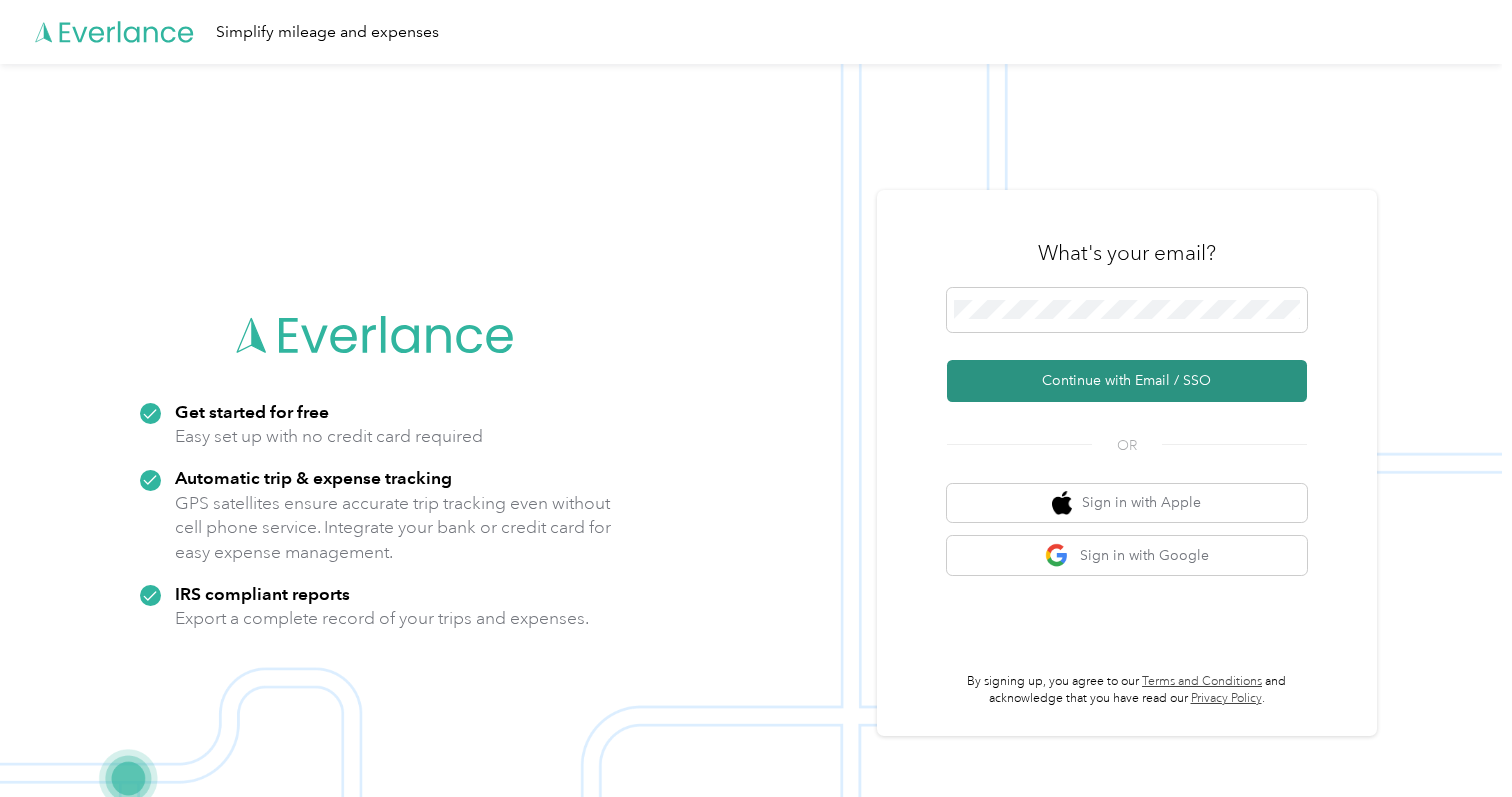 click on "Continue with Email / SSO" at bounding box center [1127, 381] 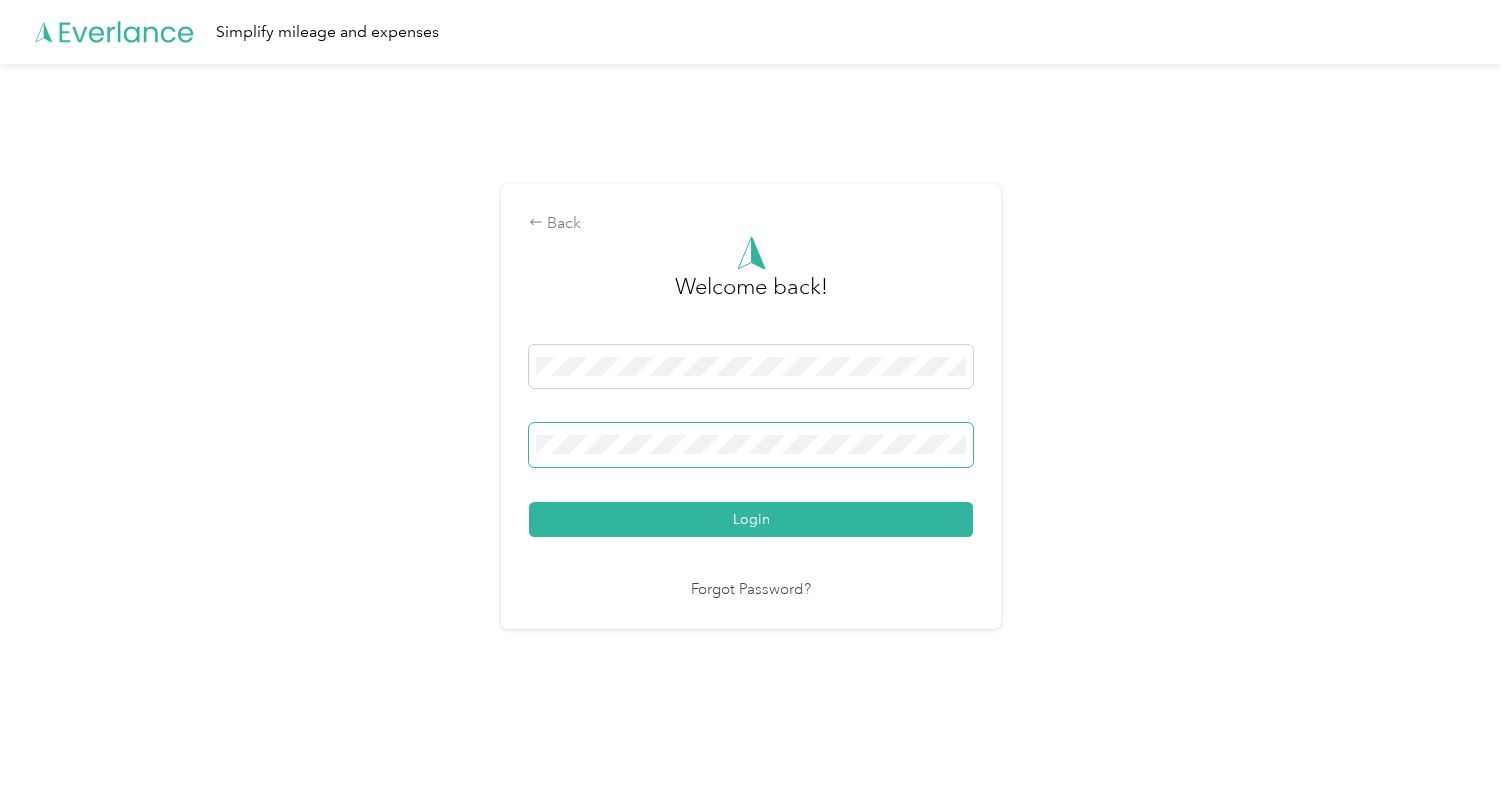 click on "Login" at bounding box center [751, 519] 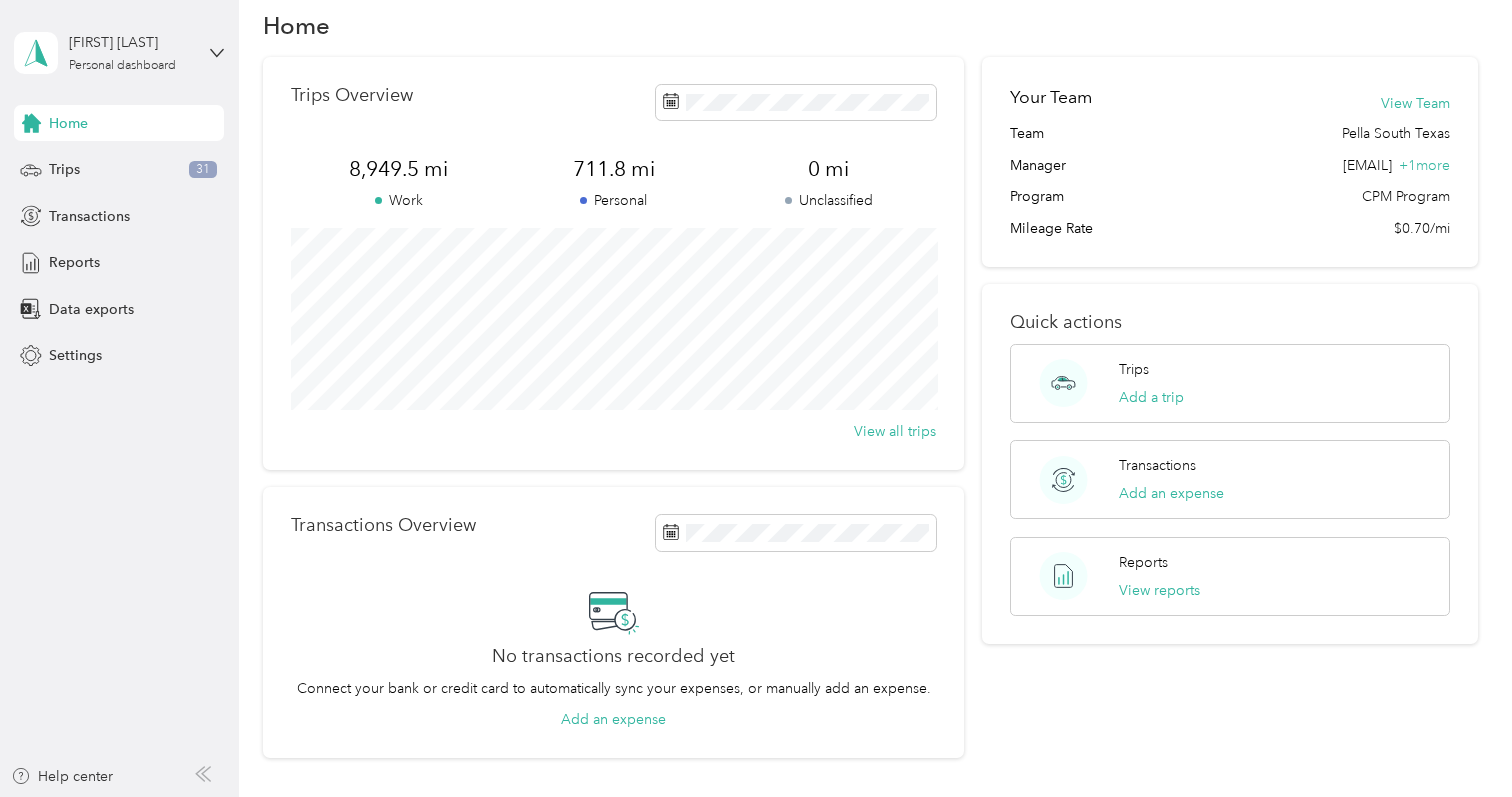 scroll, scrollTop: 51, scrollLeft: 0, axis: vertical 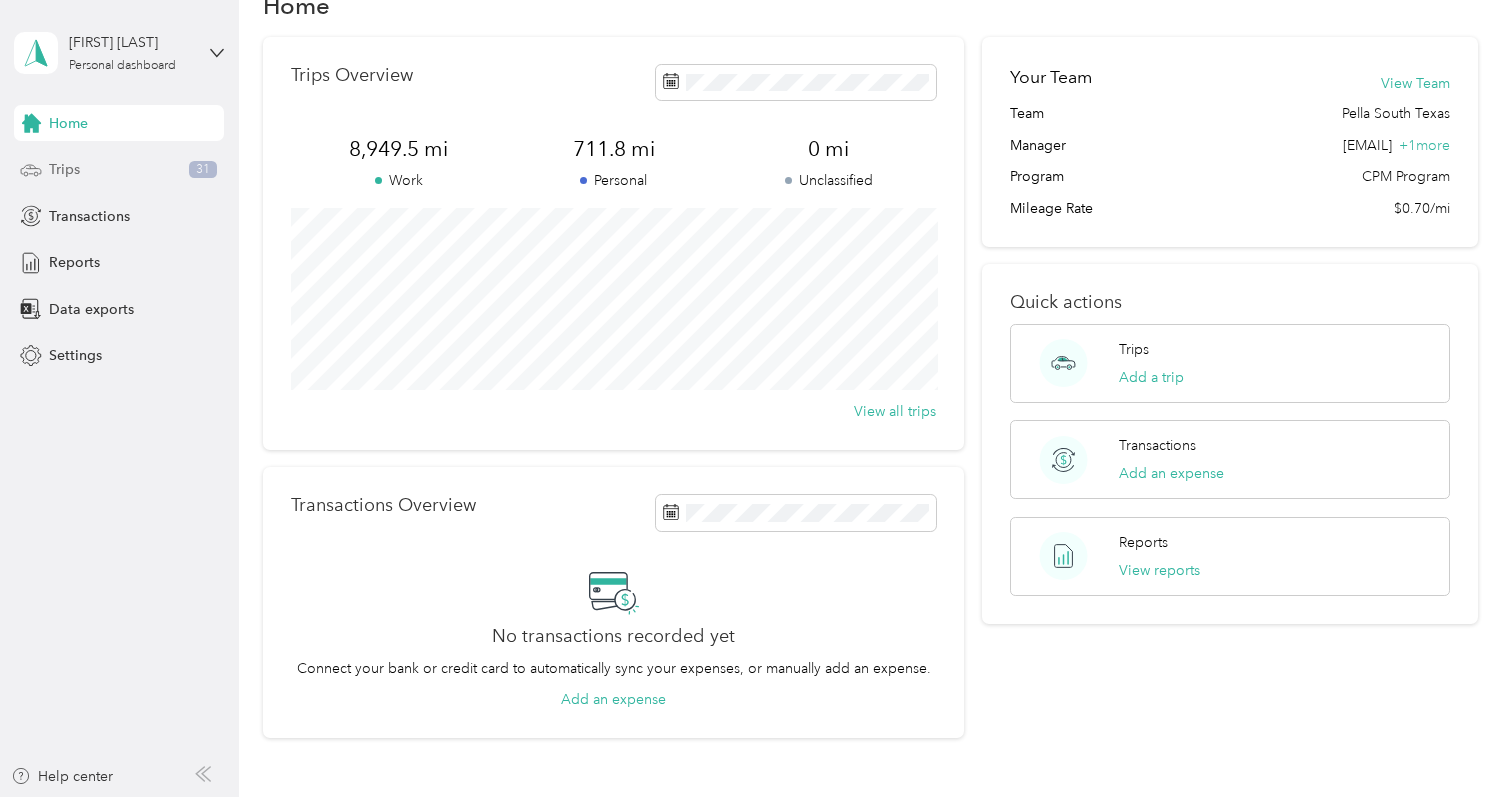 click on "Trips 31" at bounding box center (119, 170) 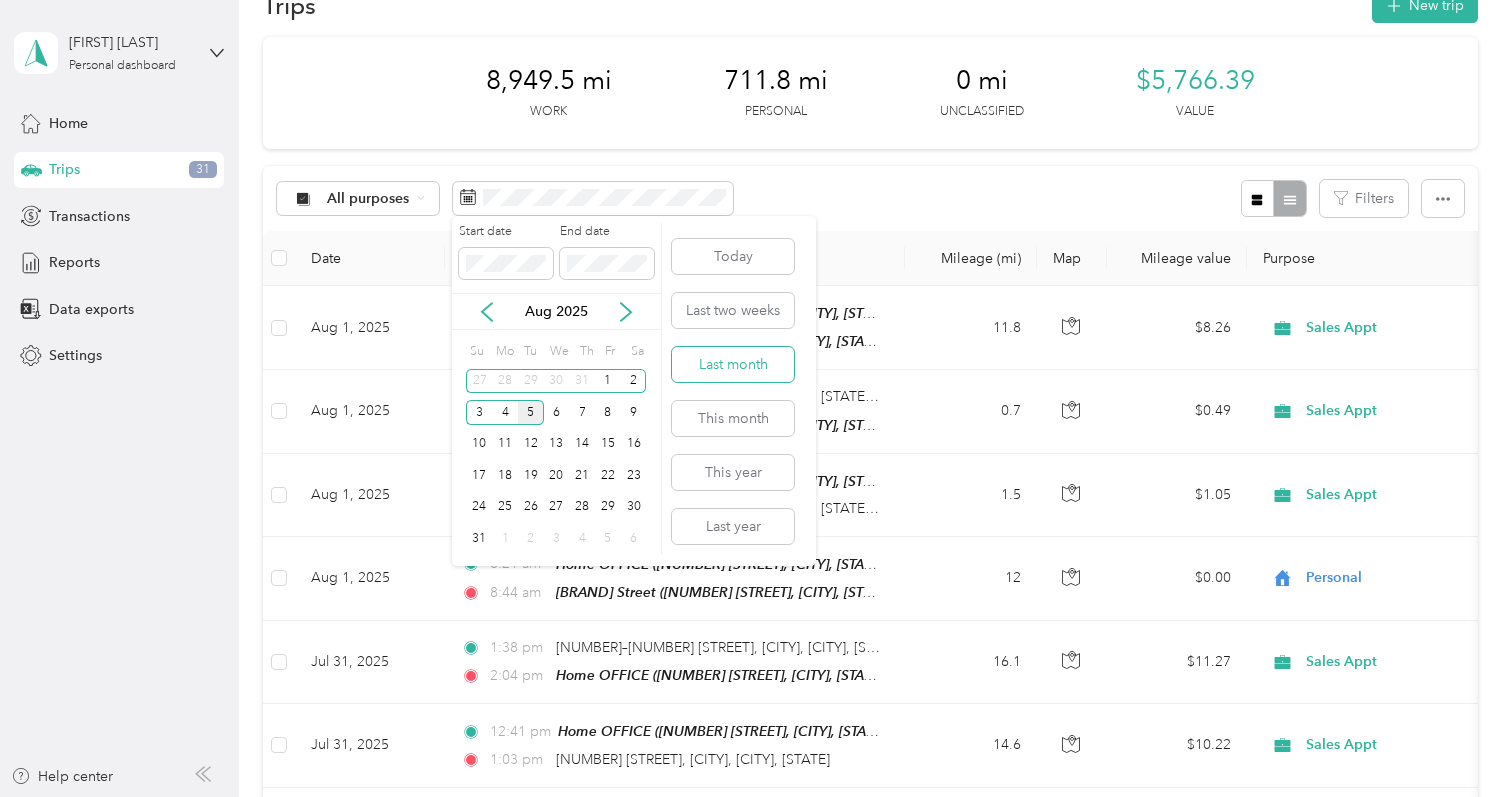 click on "Last month" at bounding box center (733, 364) 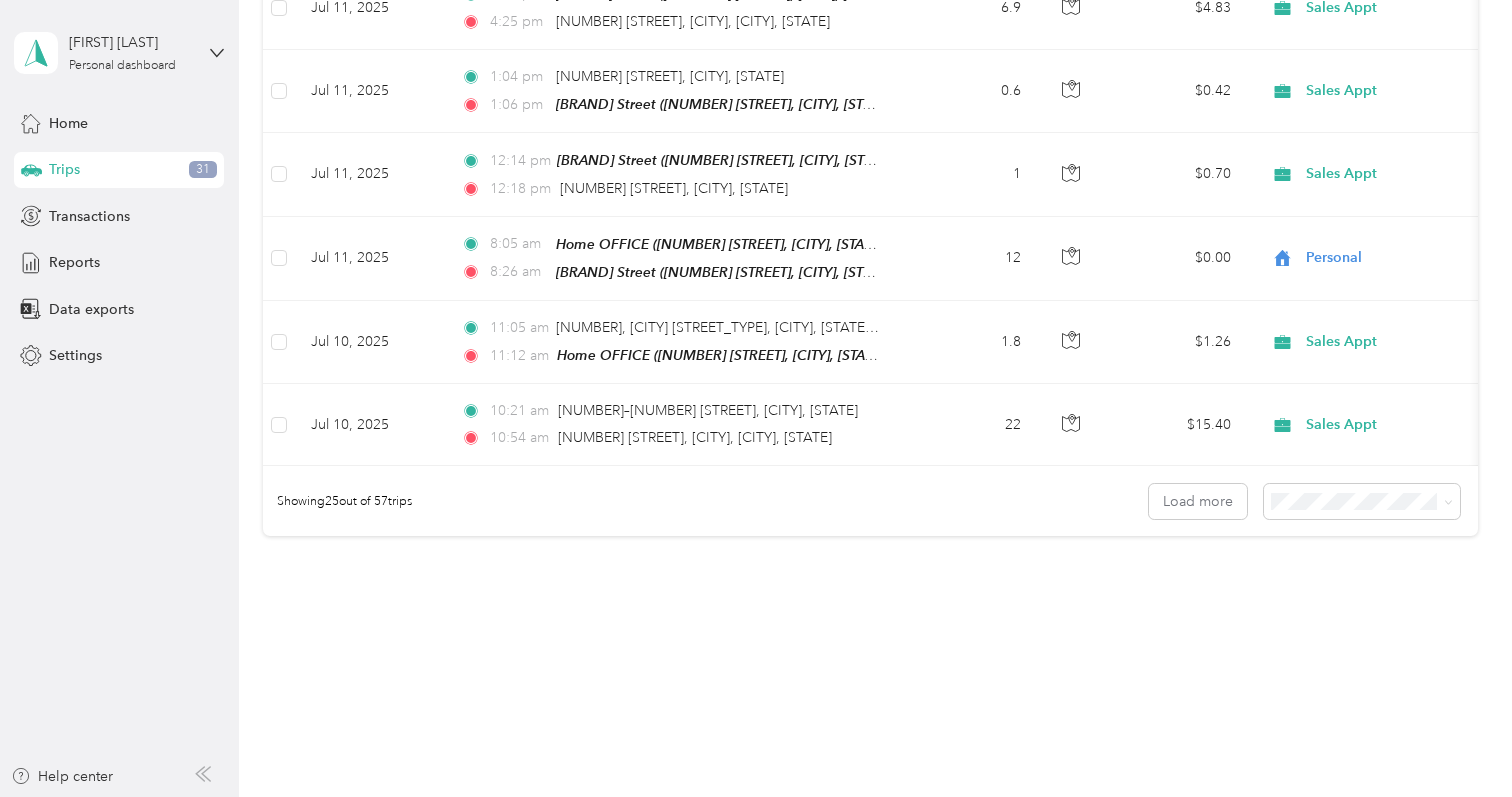 scroll, scrollTop: 1947, scrollLeft: 0, axis: vertical 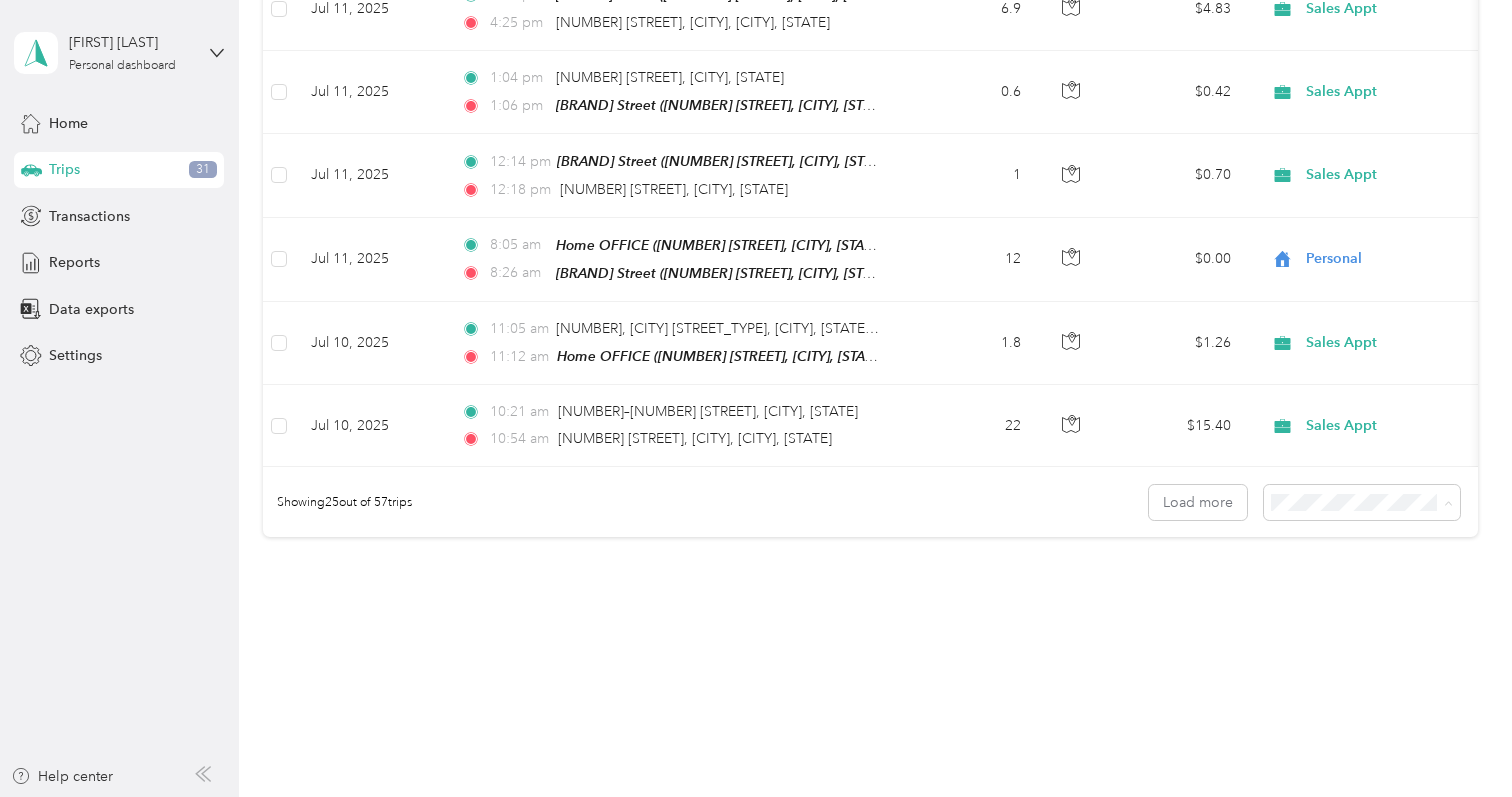 click on "100 per load" at bounding box center (1367, 592) 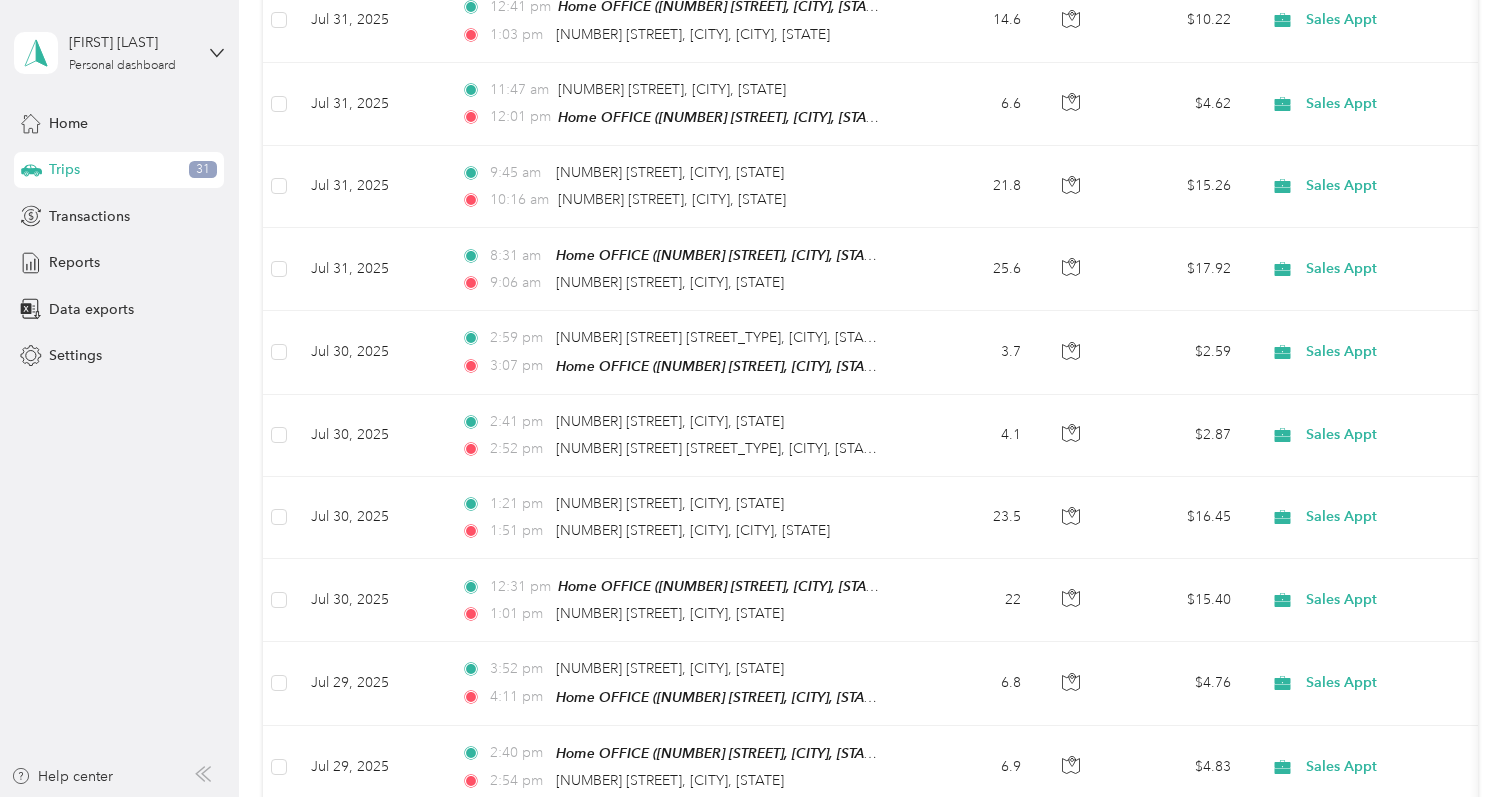 scroll, scrollTop: -15, scrollLeft: 0, axis: vertical 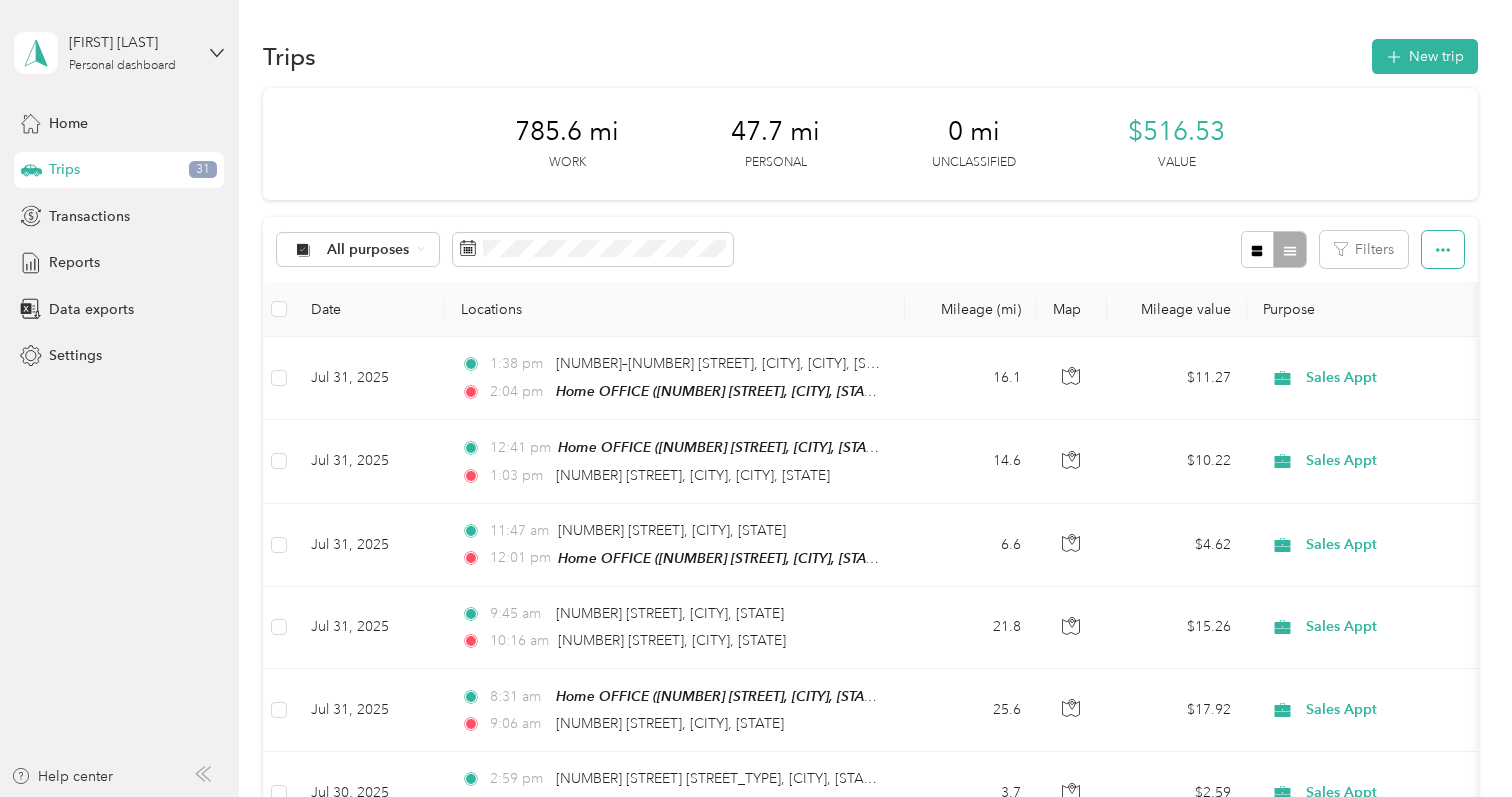 click at bounding box center (1443, 249) 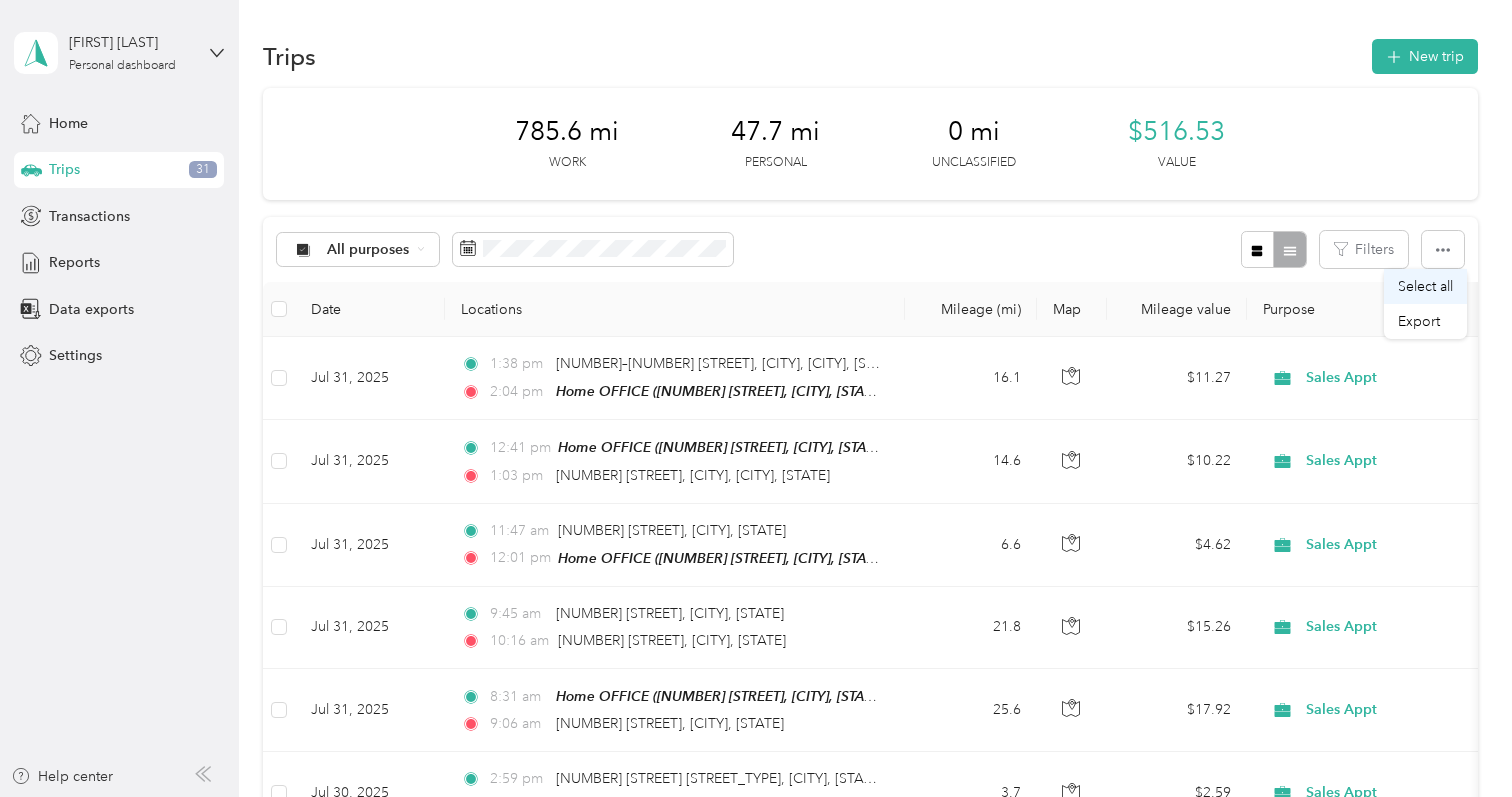 click on "Select all" at bounding box center [1425, 286] 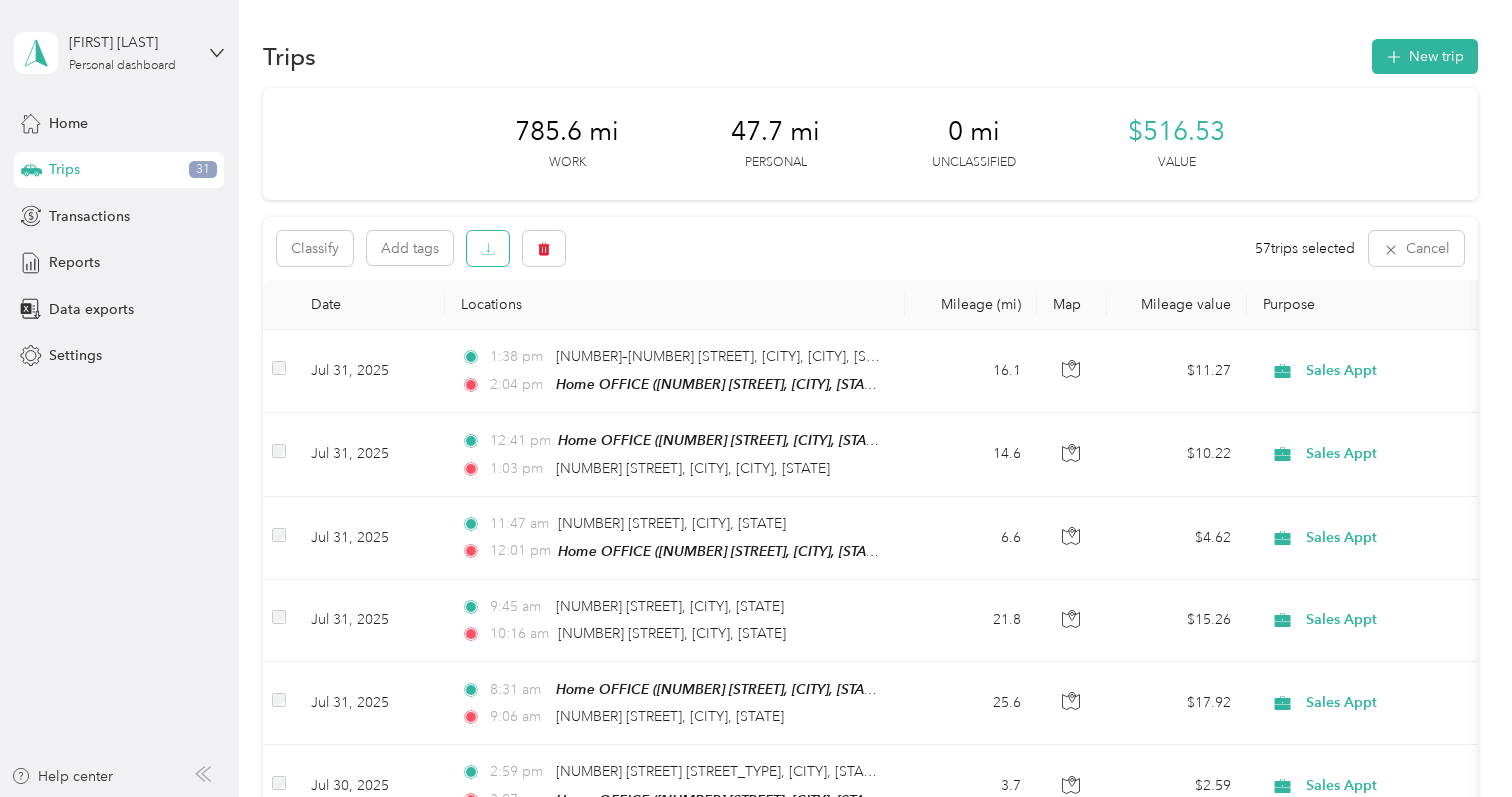 click 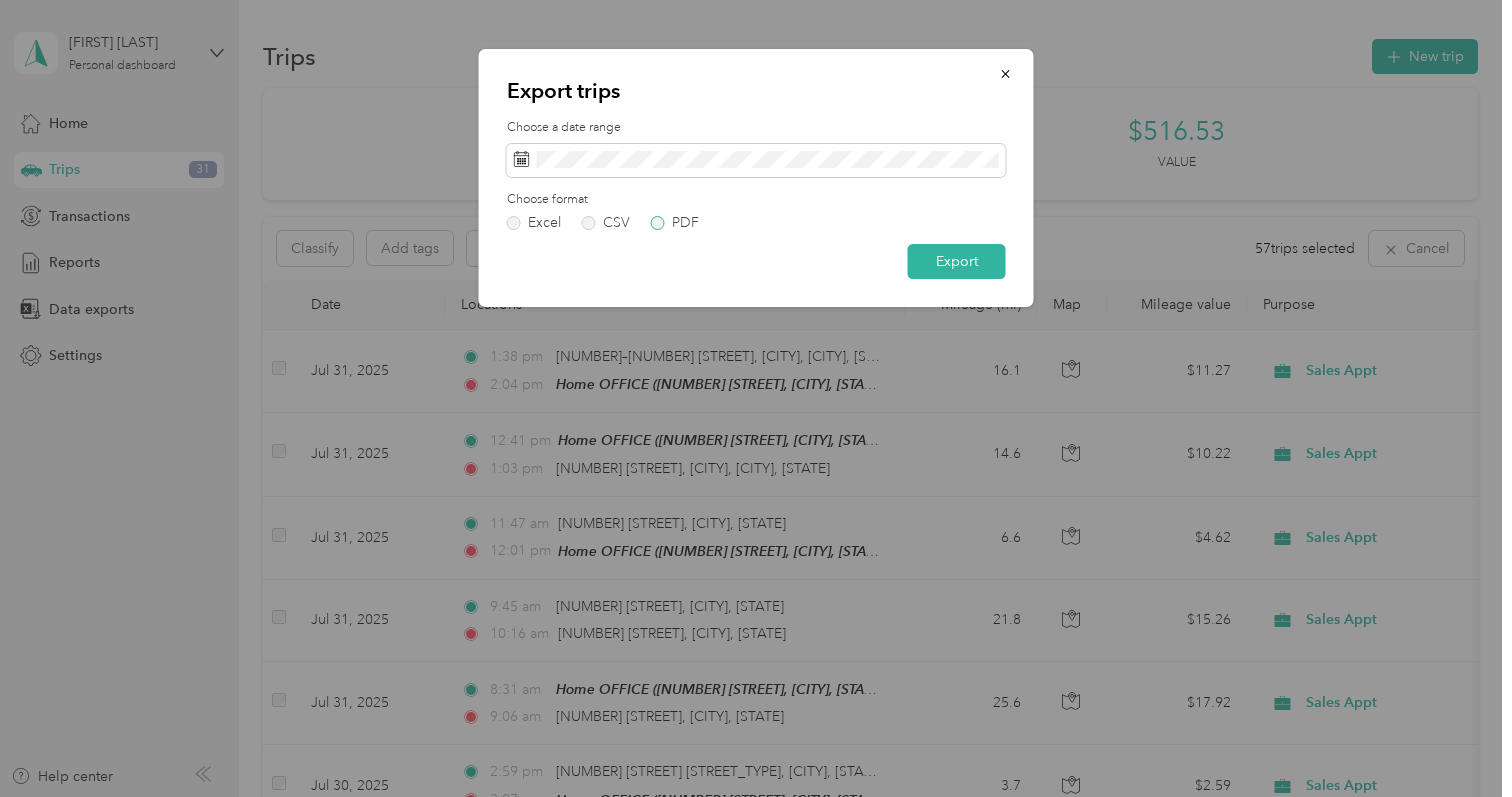 click on "PDF" at bounding box center (675, 223) 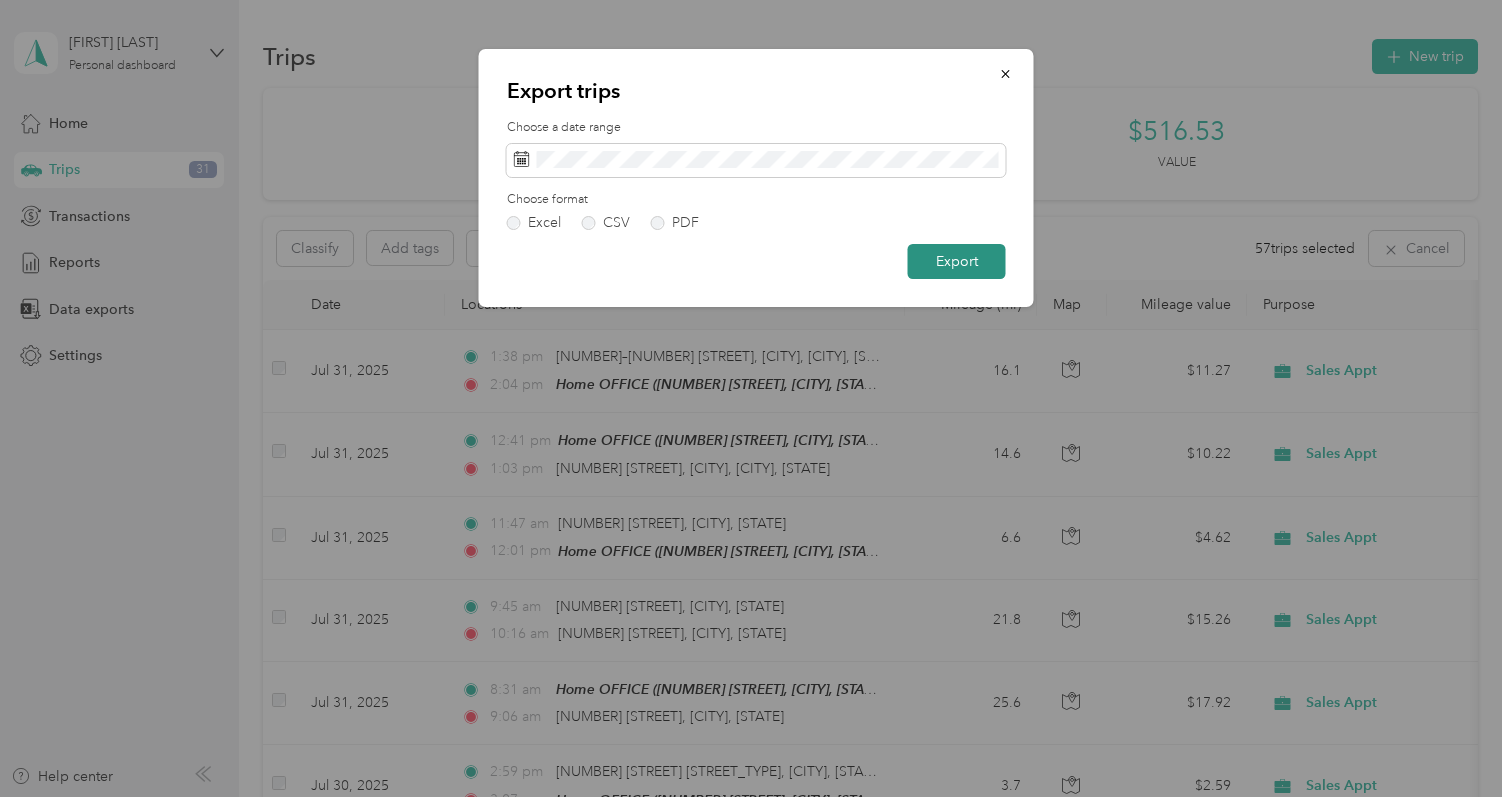 click on "Export" at bounding box center (957, 261) 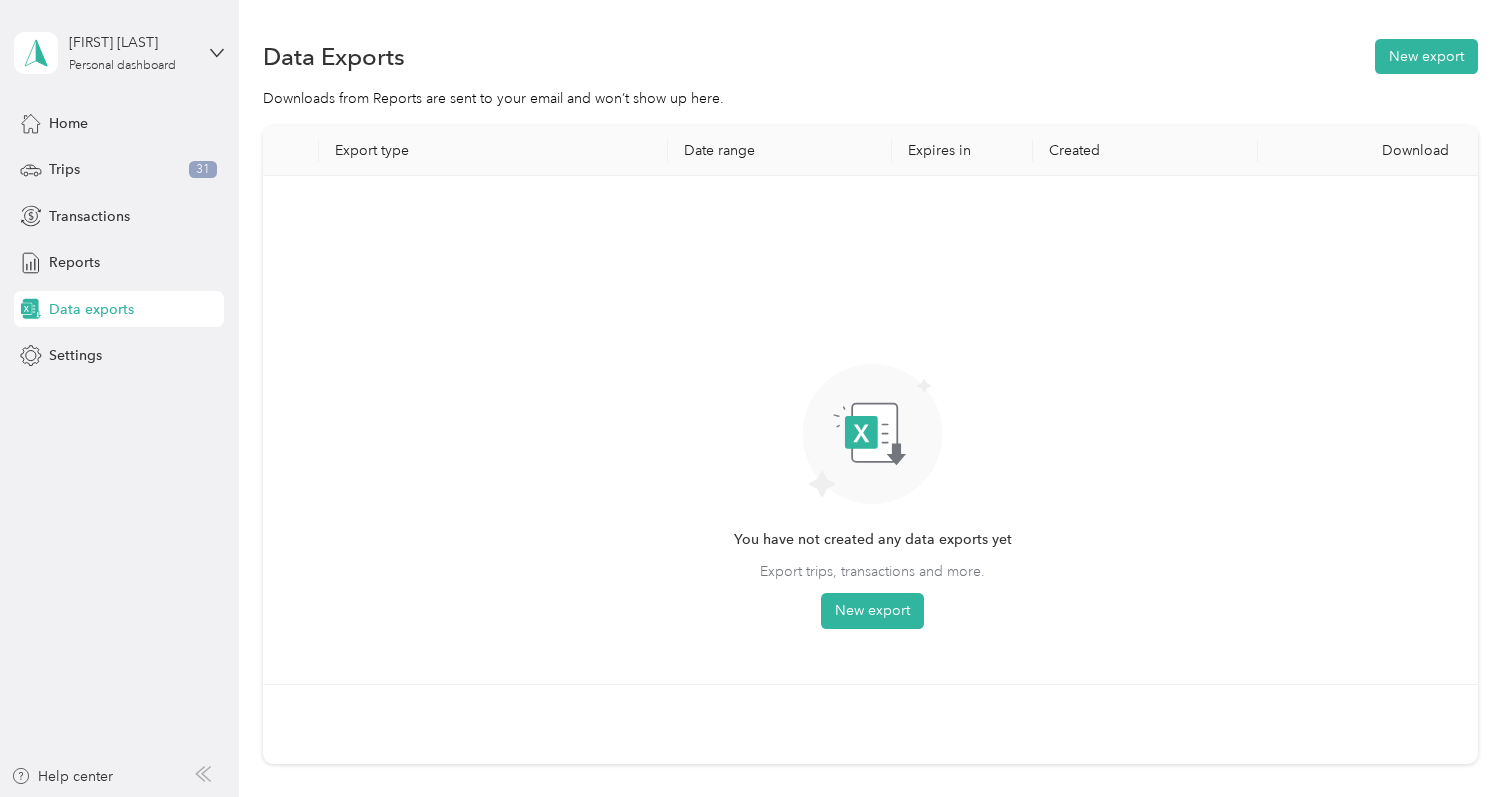 click on "You have not created any data exports yet Export trips, transactions and more. New export" at bounding box center [872, 430] 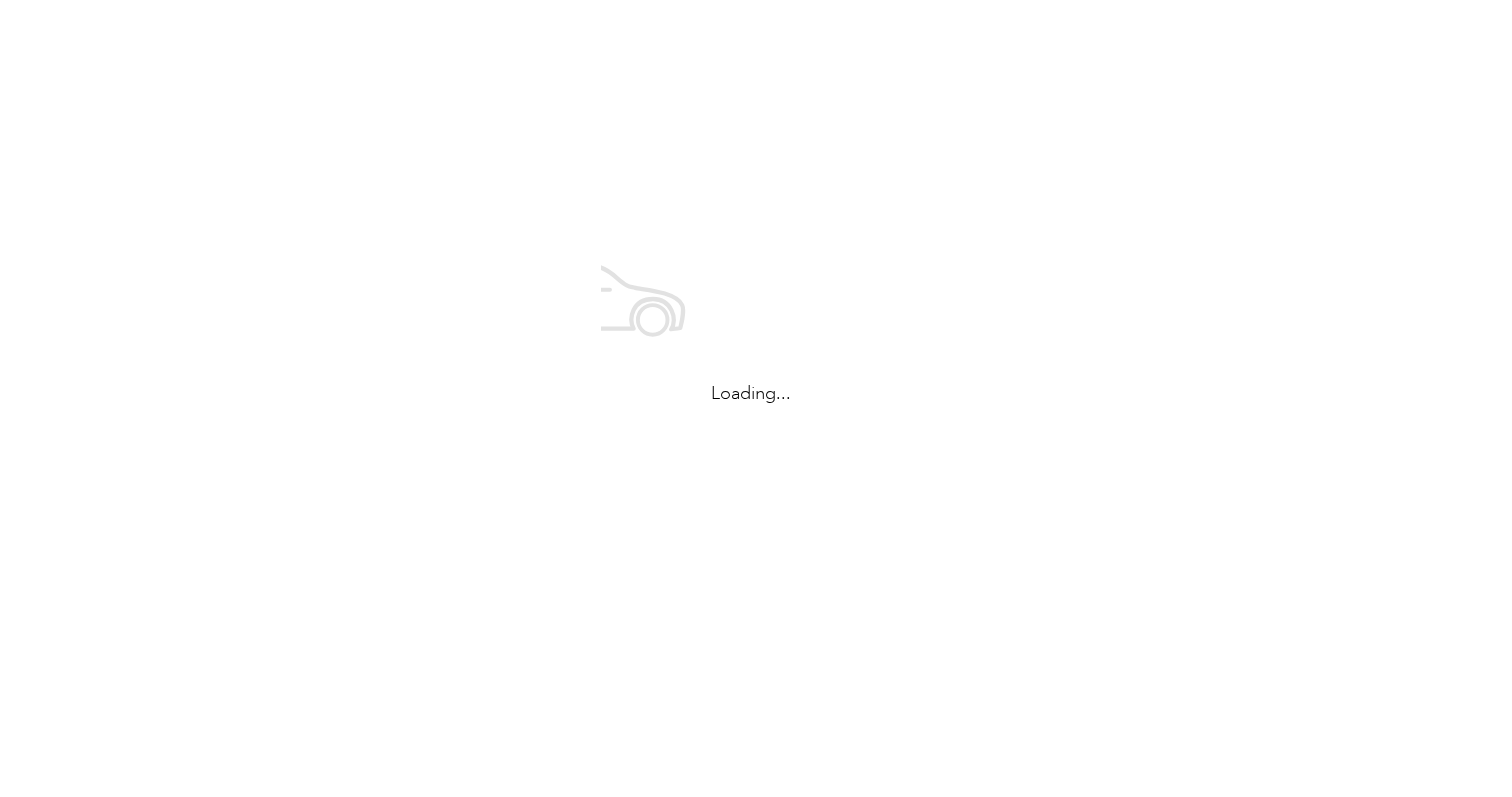 scroll, scrollTop: 0, scrollLeft: 0, axis: both 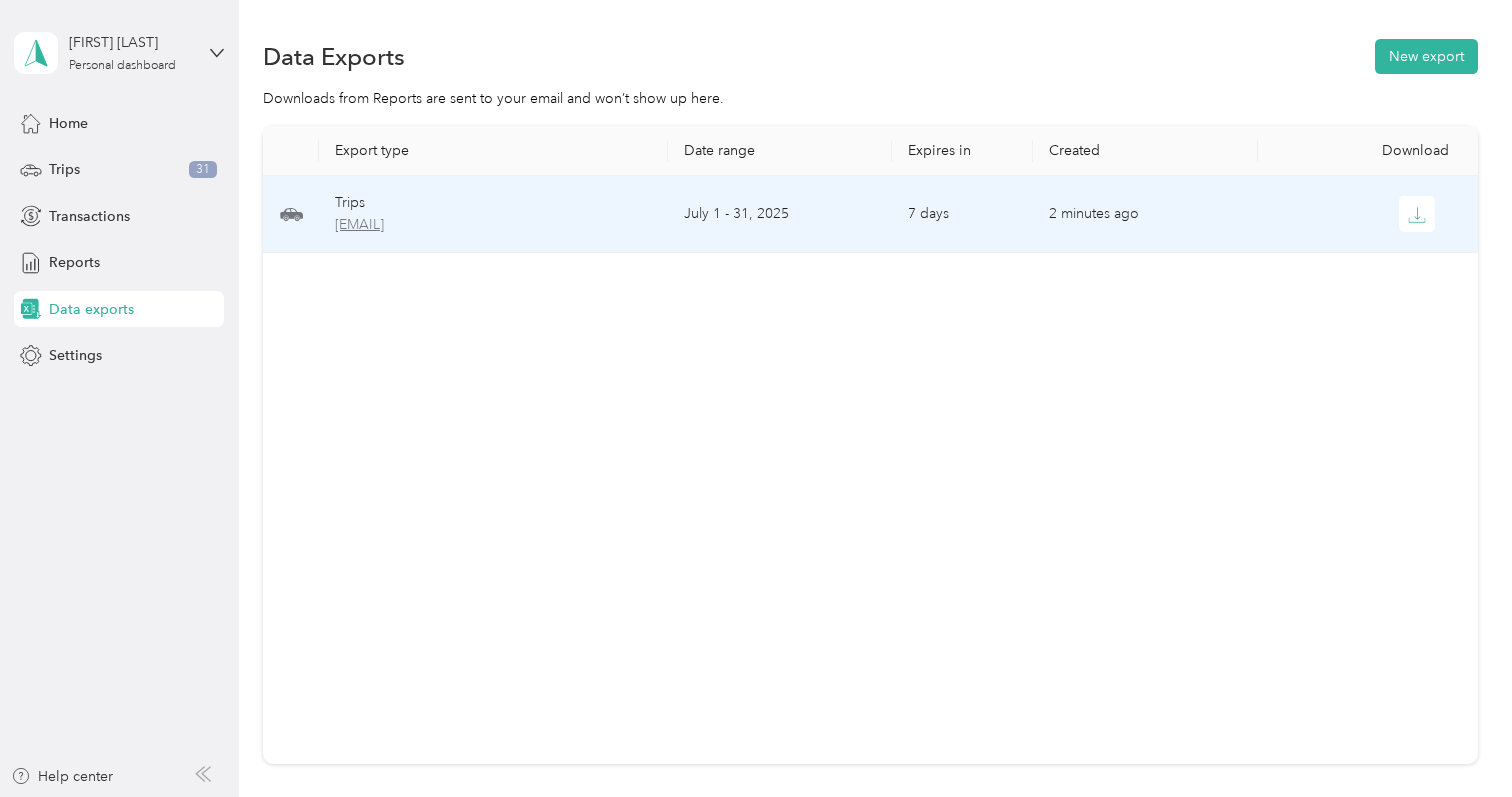 click on "[EMAIL]" at bounding box center [493, 225] 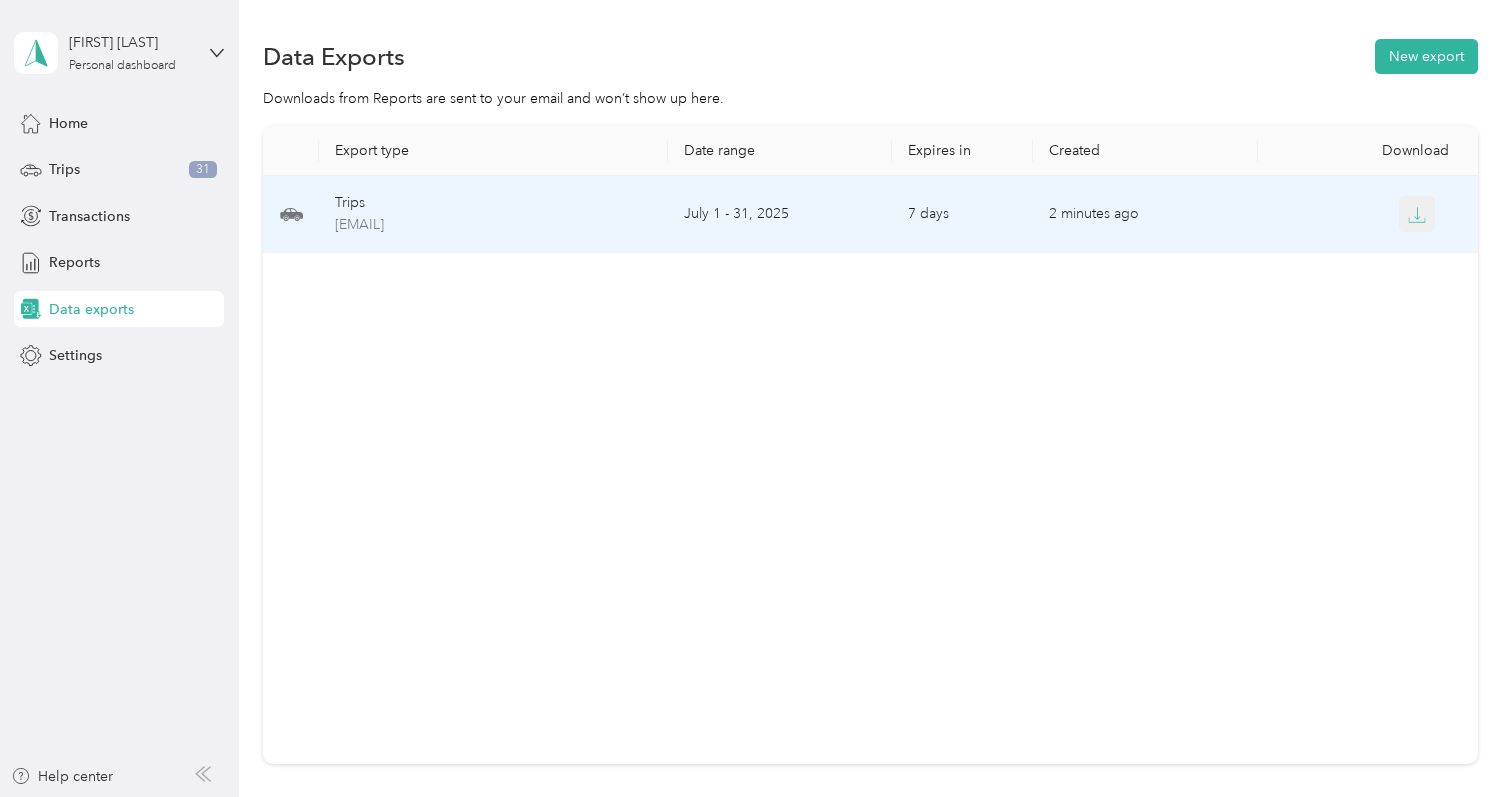 click 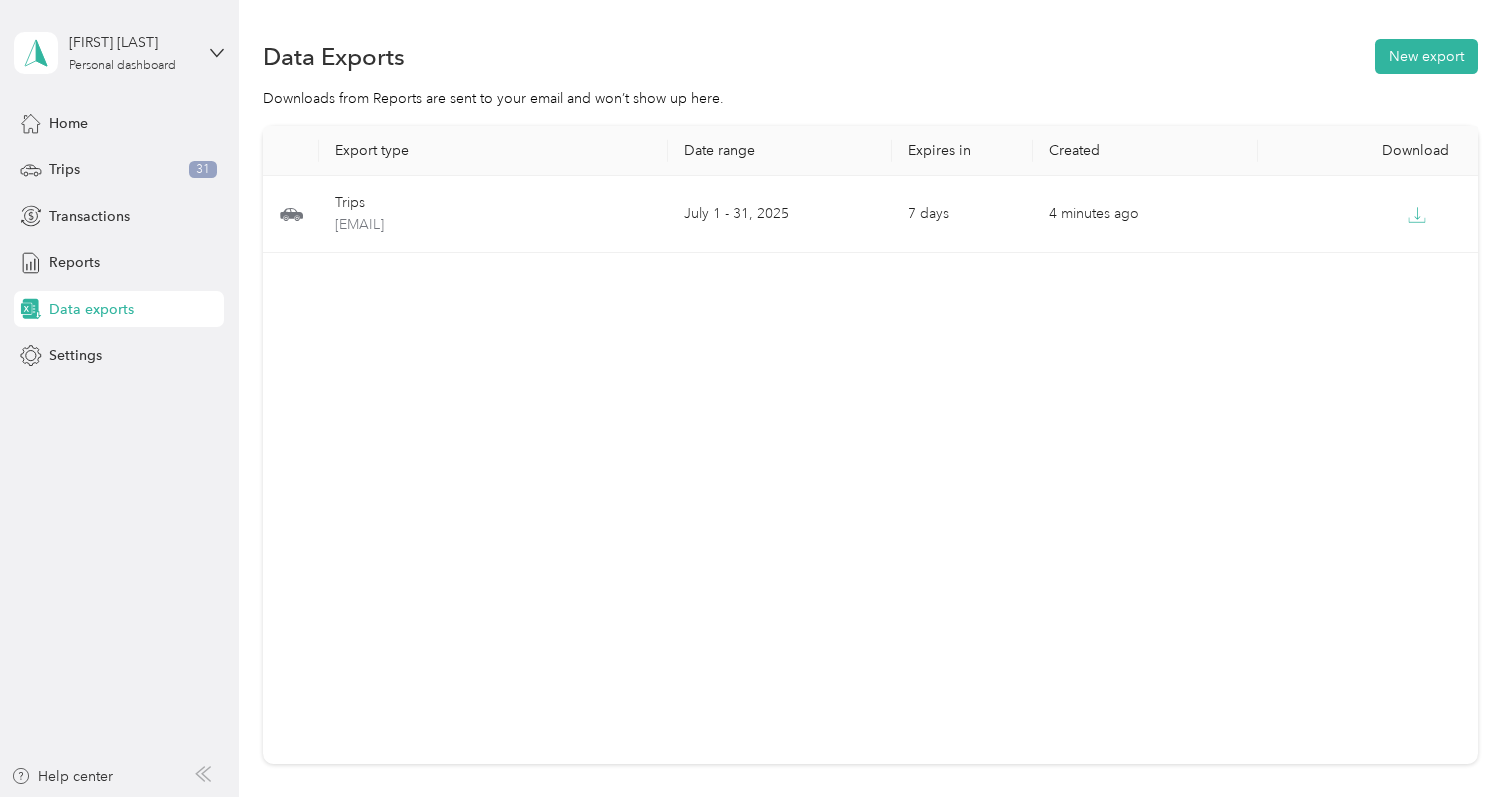 click on "Data Exports New export Downloads from Reports are sent to your email and won’t show up here. Export type Date range Expires in Created Download             Trips rrogers-pellasouthtexas.com-trips-2025-07-01-2025-07-31.pdf July 1 - 31, 2025 7 days 4 minutes ago" at bounding box center (870, 471) 